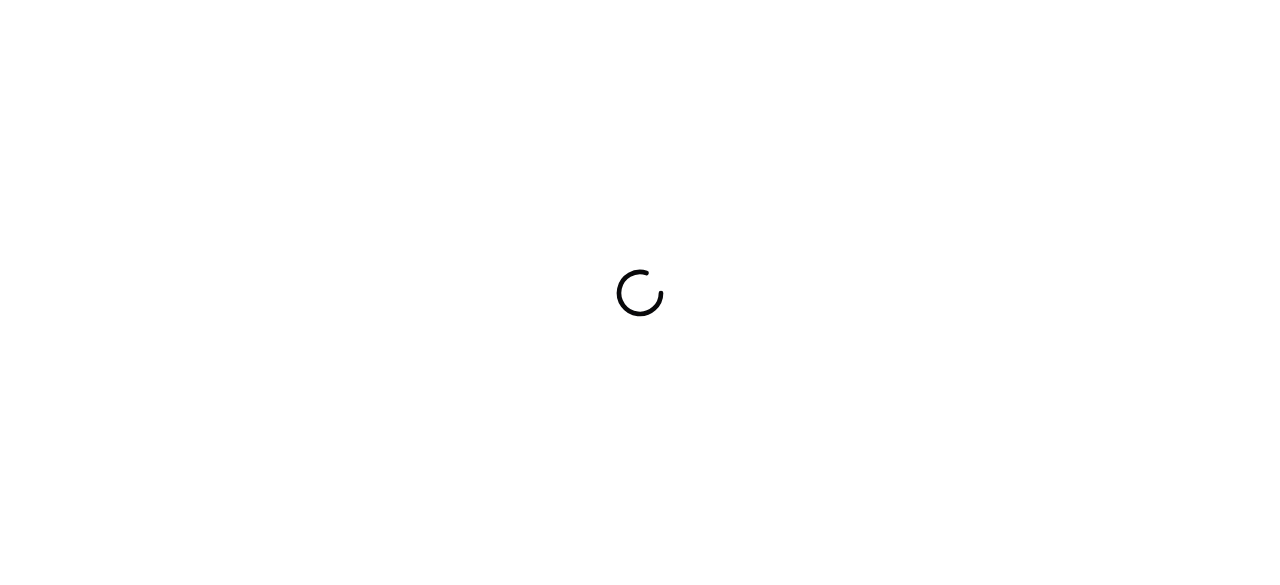 scroll, scrollTop: 0, scrollLeft: 0, axis: both 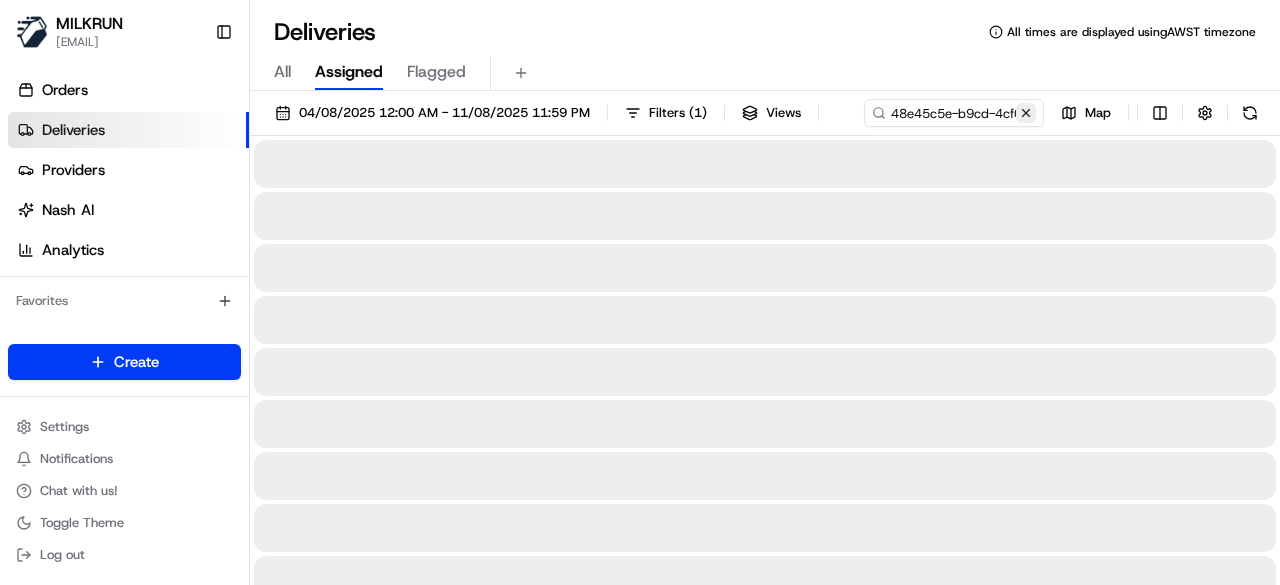 click at bounding box center [1026, 113] 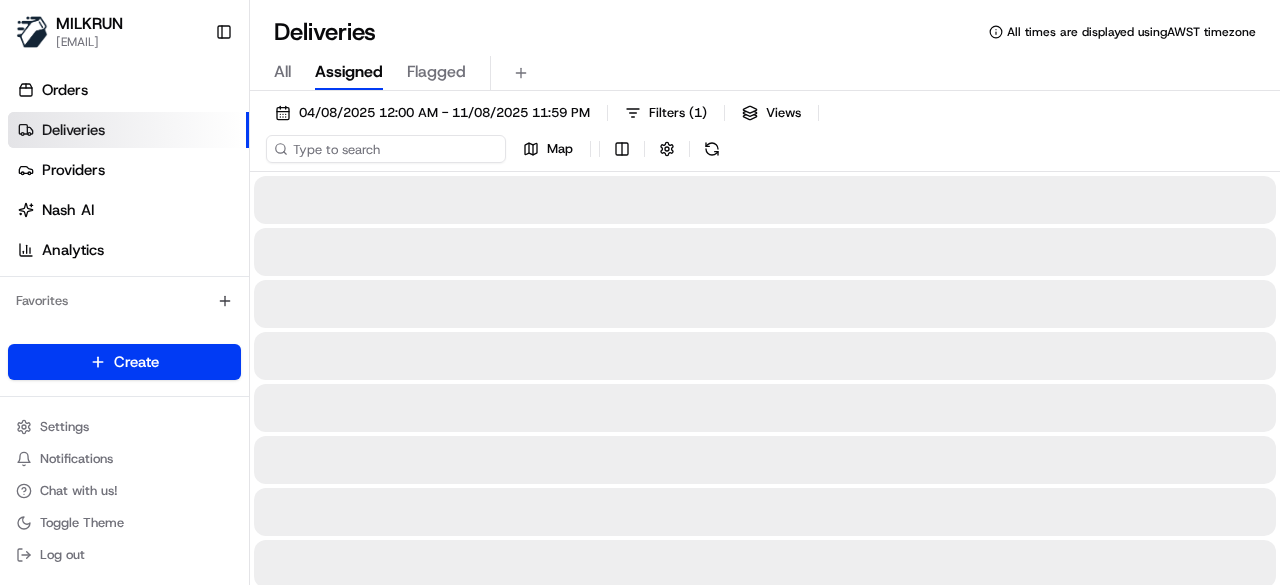 click on "[DATE] [TIME] - [DATE] [TIME] Filters ( 1 ) Views Map" at bounding box center (765, 135) 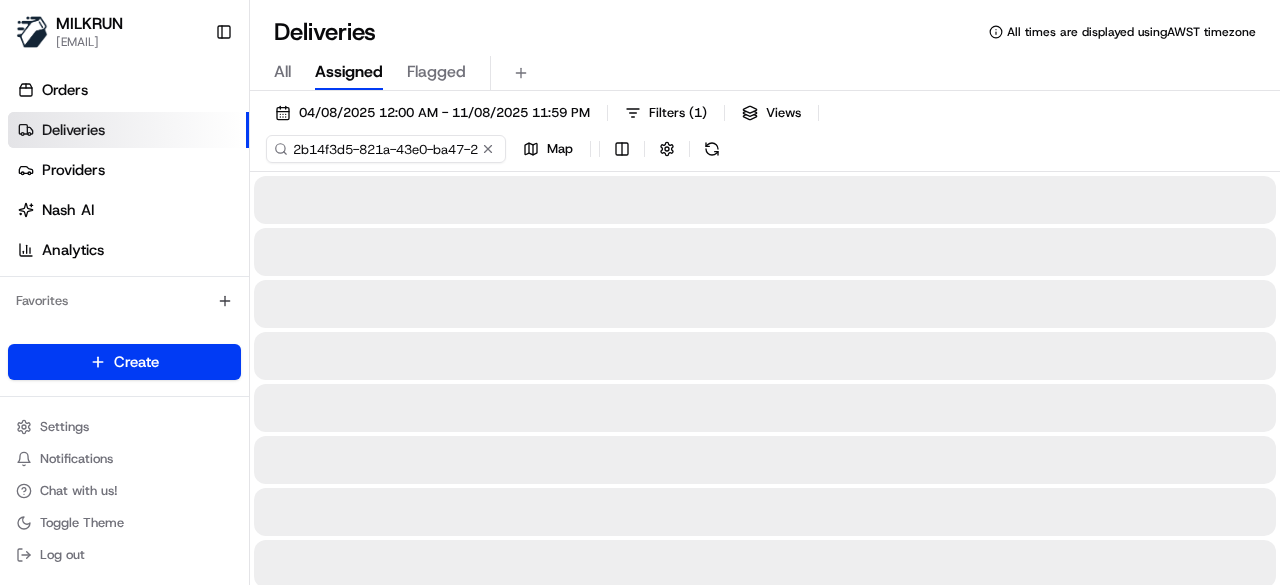 scroll, scrollTop: 0, scrollLeft: 93, axis: horizontal 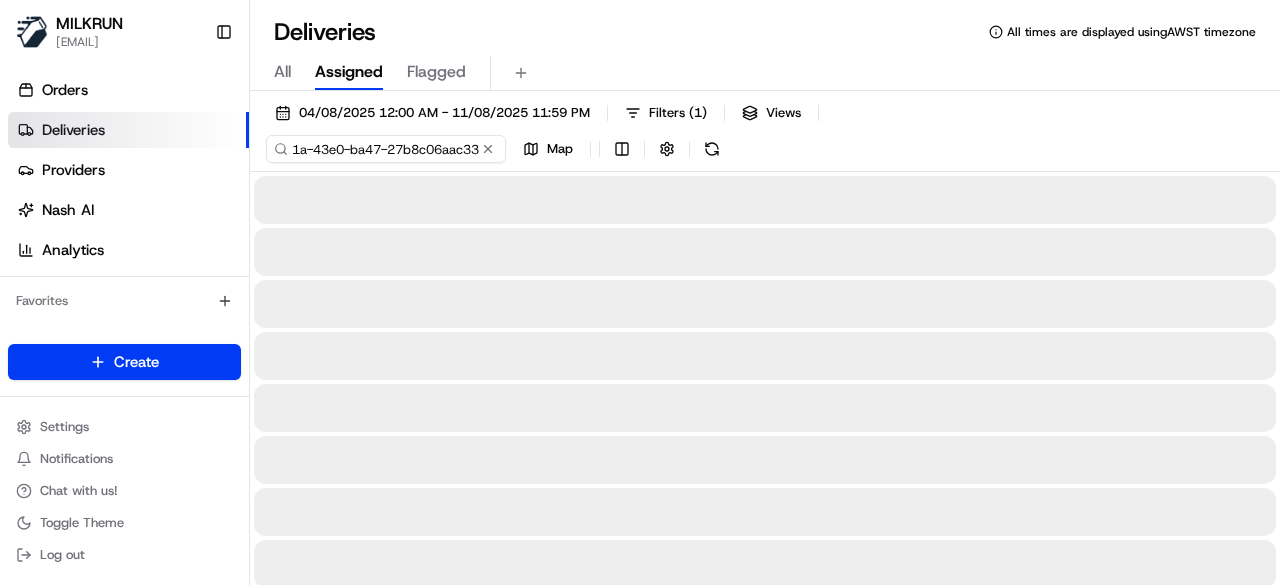 type on "2b14f3d5-821a-43e0-ba47-27b8c06aac33" 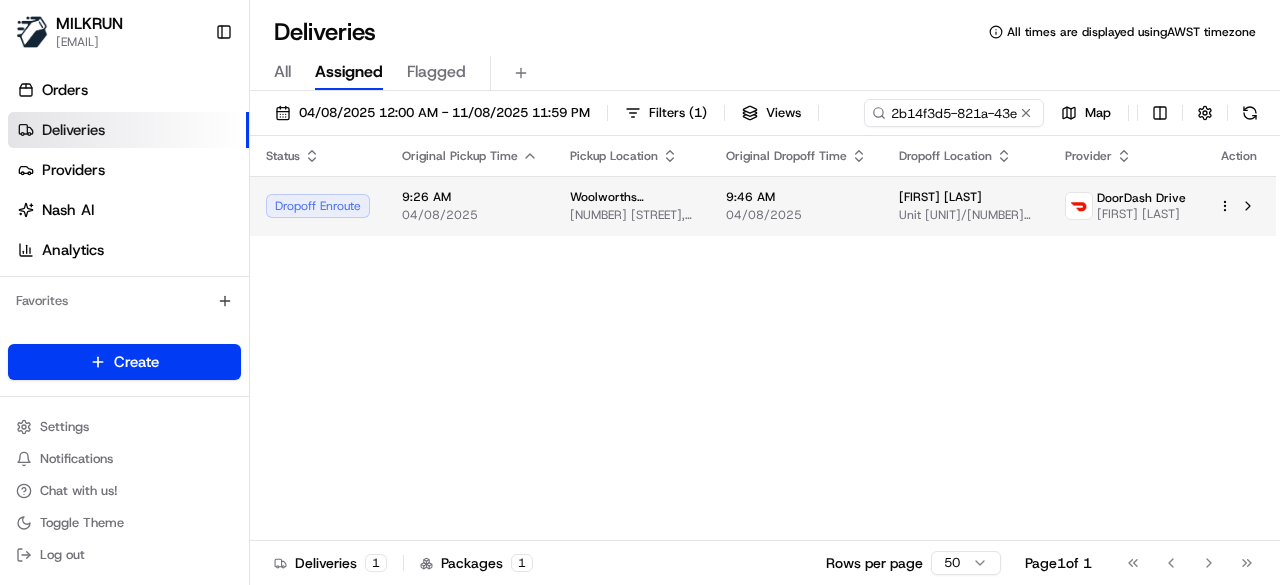click on "Status Original Pickup Time Pickup Location Original Dropoff Time Dropoff Location Provider Action Dropoff Enroute 9:26 AM 04/08/2025 Woolworths Supermarket AU - Warringah Mall (Brookvale) 145 Old Pittwater Rd, Brookvale, NSW 2100, AU 9:46 AM 04/08/2025 Claire Emery Unit 14/7 Queenscliff Rd, Queenscliff, NSW 2096, AU DoorDash Drive Philipe S." at bounding box center (763, 338) 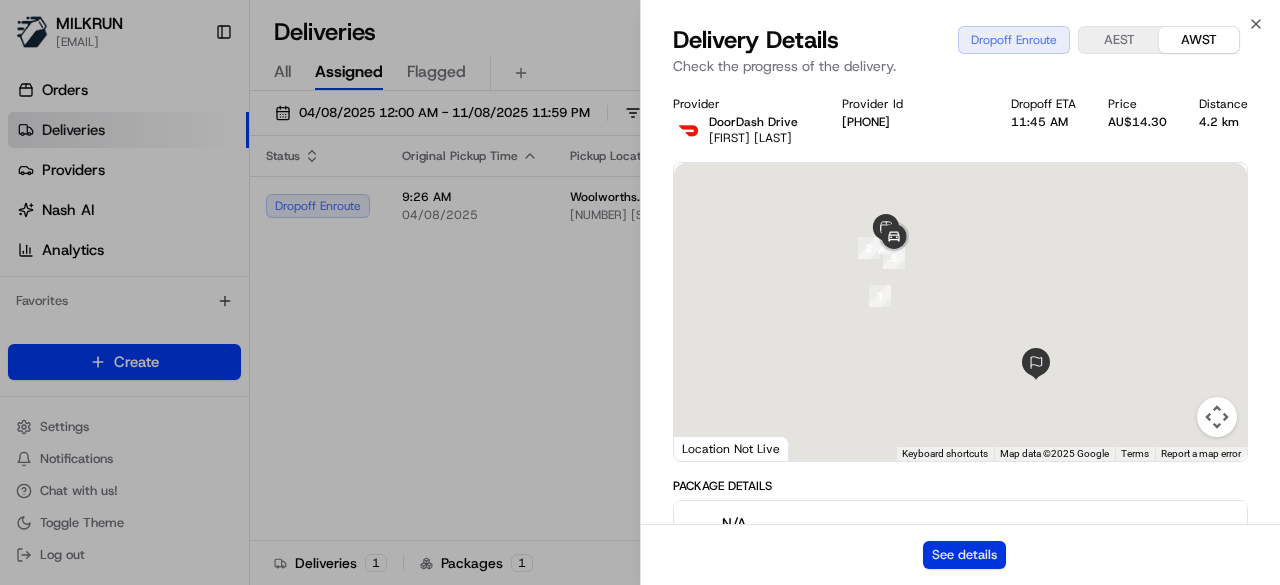 click on "See details" at bounding box center [964, 555] 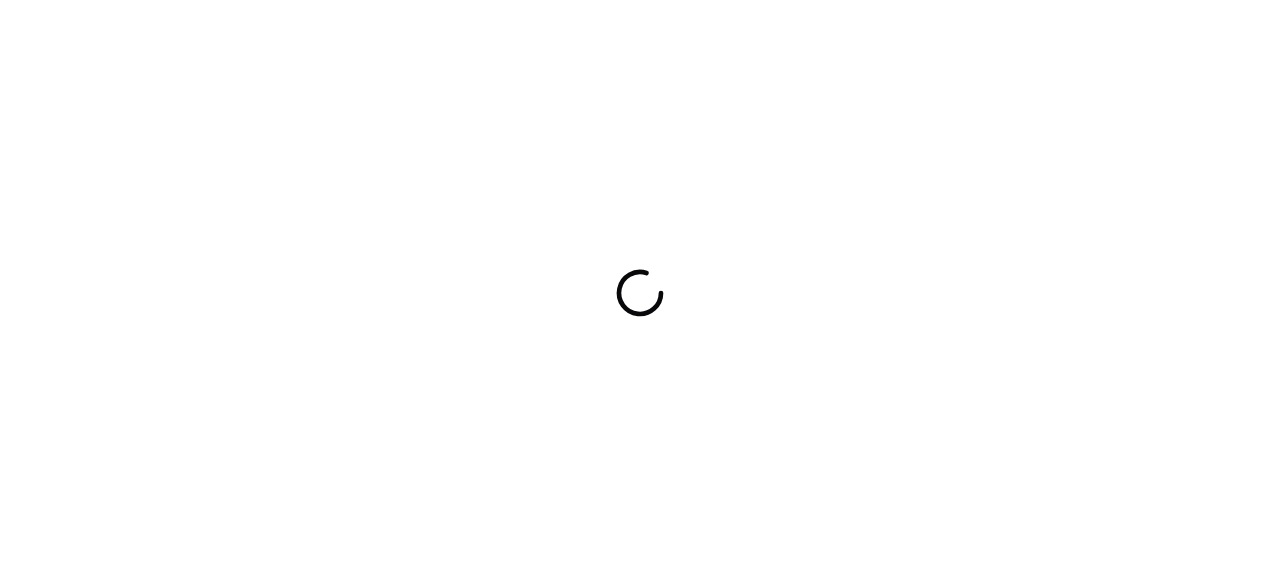 scroll, scrollTop: 0, scrollLeft: 0, axis: both 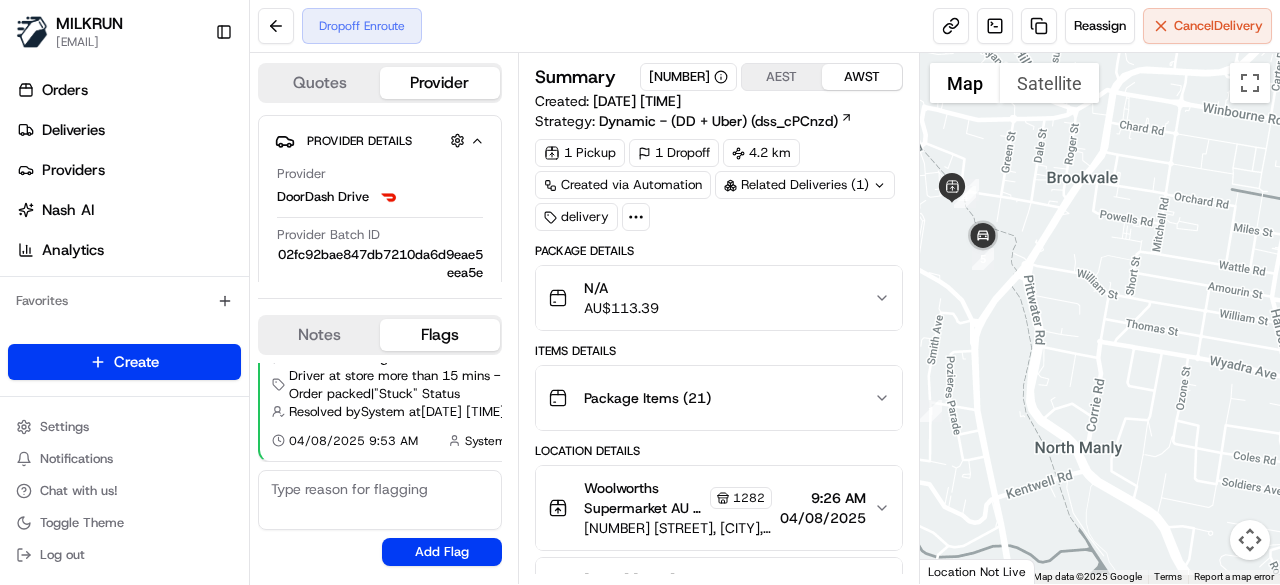 drag, startPoint x: 1063, startPoint y: 295, endPoint x: 1050, endPoint y: 191, distance: 104.80935 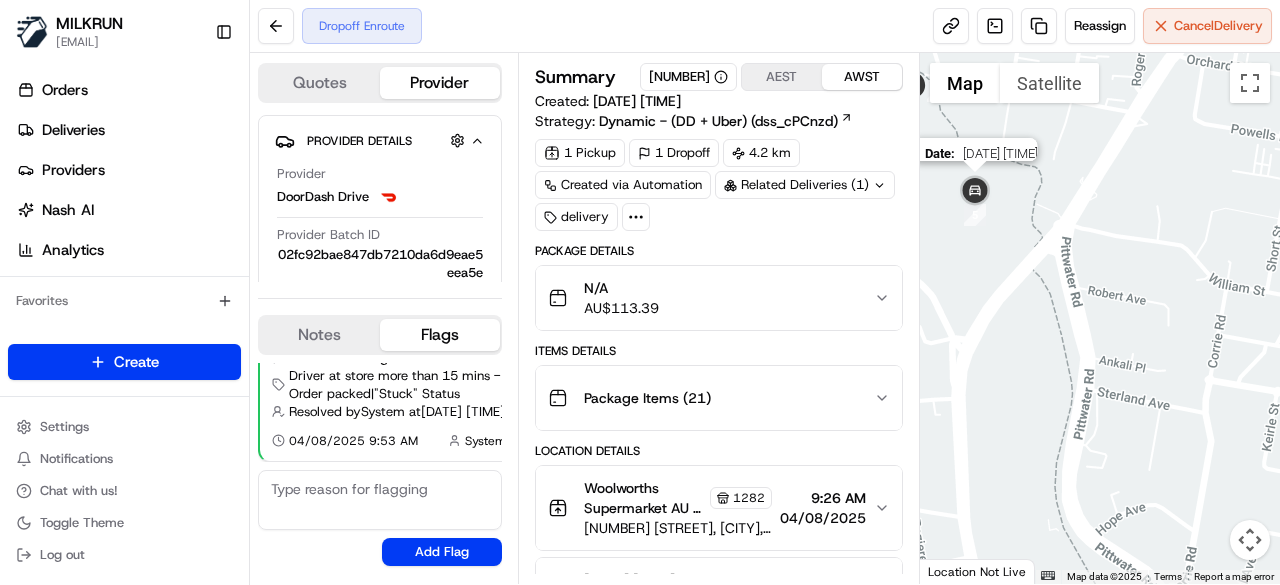 drag, startPoint x: 978, startPoint y: 220, endPoint x: 985, endPoint y: 205, distance: 16.552946 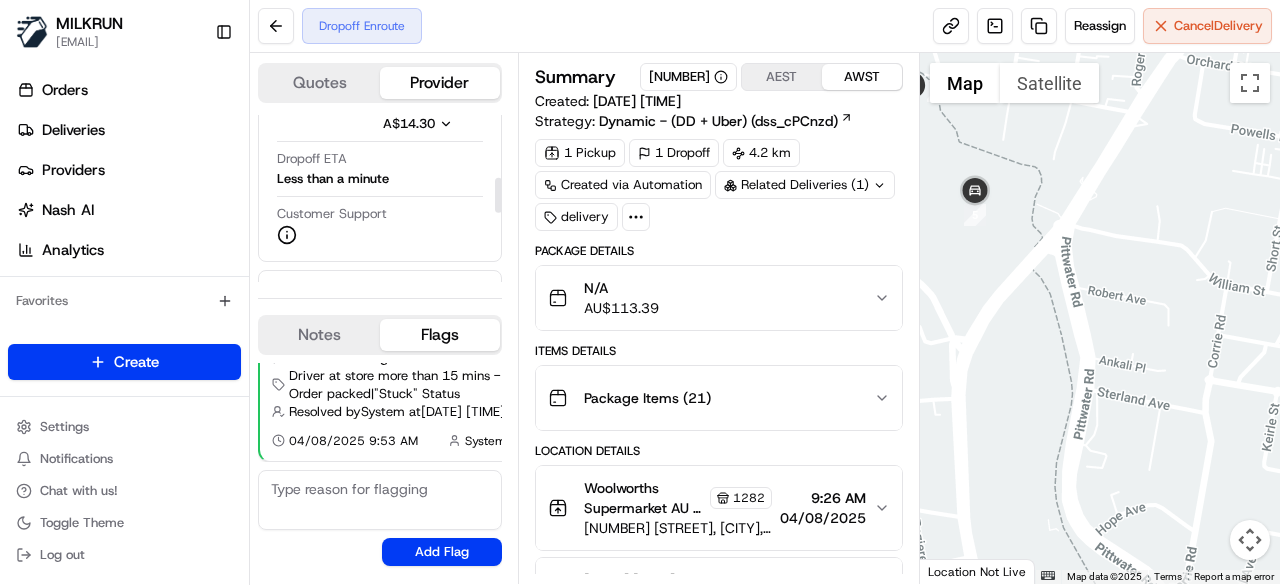 scroll, scrollTop: 300, scrollLeft: 0, axis: vertical 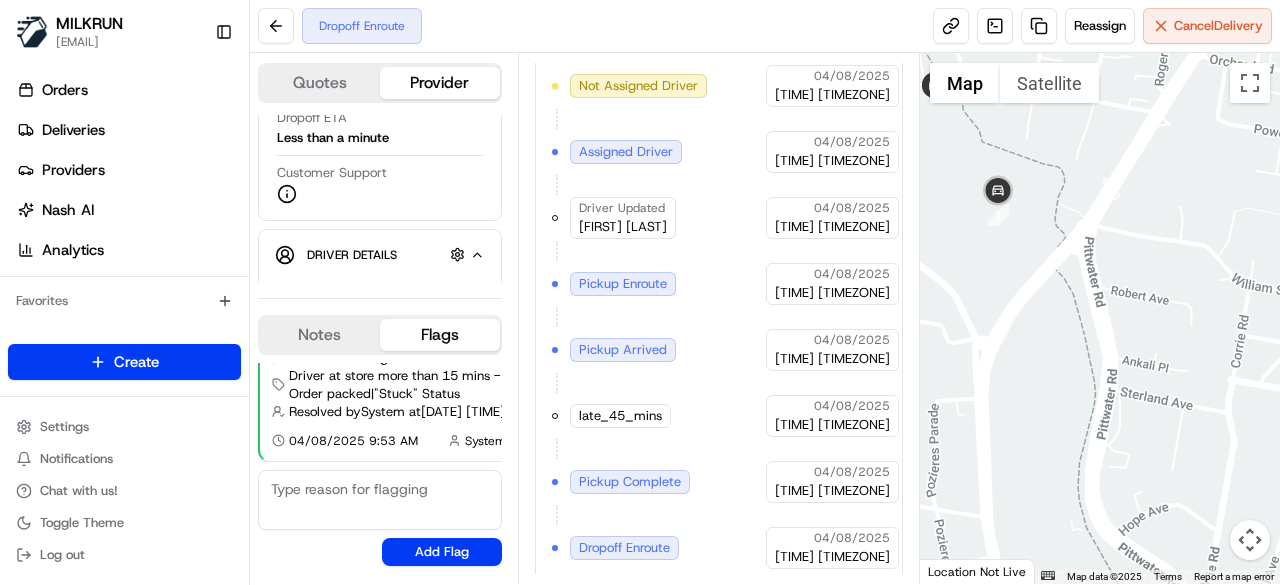 drag, startPoint x: 972, startPoint y: 222, endPoint x: 1070, endPoint y: 264, distance: 106.62083 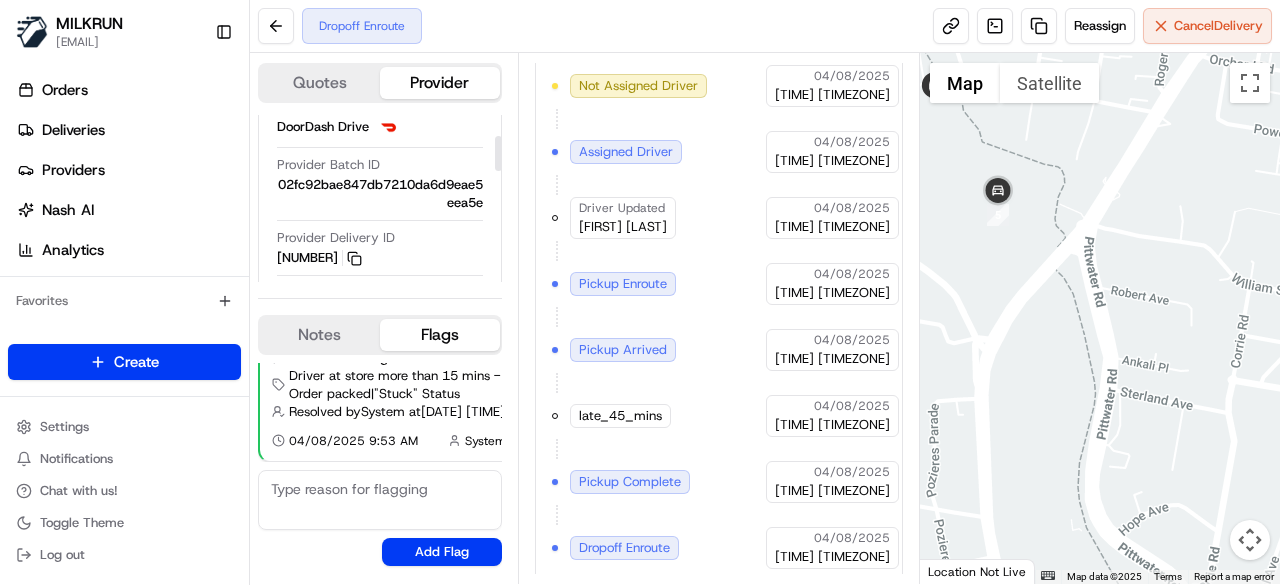 scroll, scrollTop: 100, scrollLeft: 0, axis: vertical 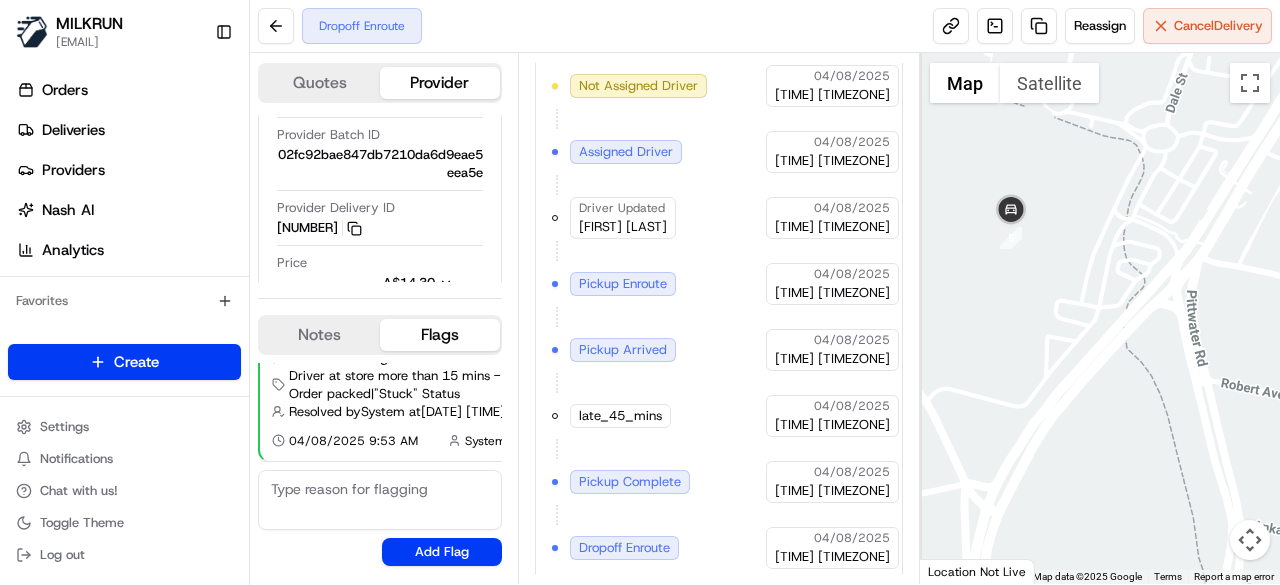 drag, startPoint x: 1010, startPoint y: 224, endPoint x: 1034, endPoint y: 314, distance: 93.14505 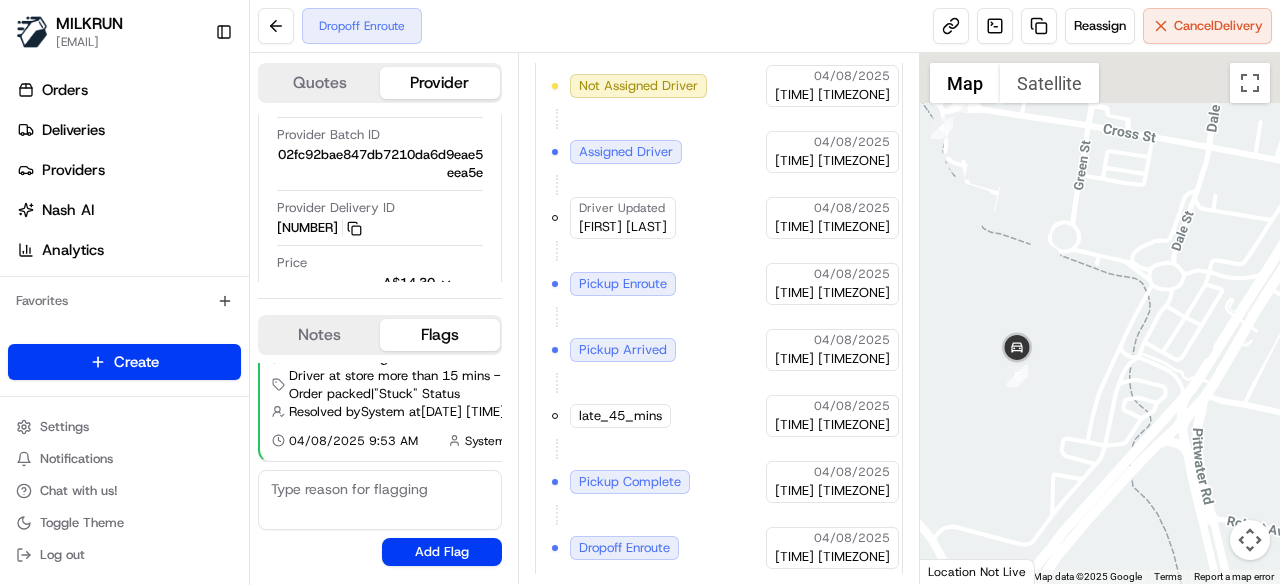 drag, startPoint x: 1042, startPoint y: 249, endPoint x: 1056, endPoint y: 391, distance: 142.68848 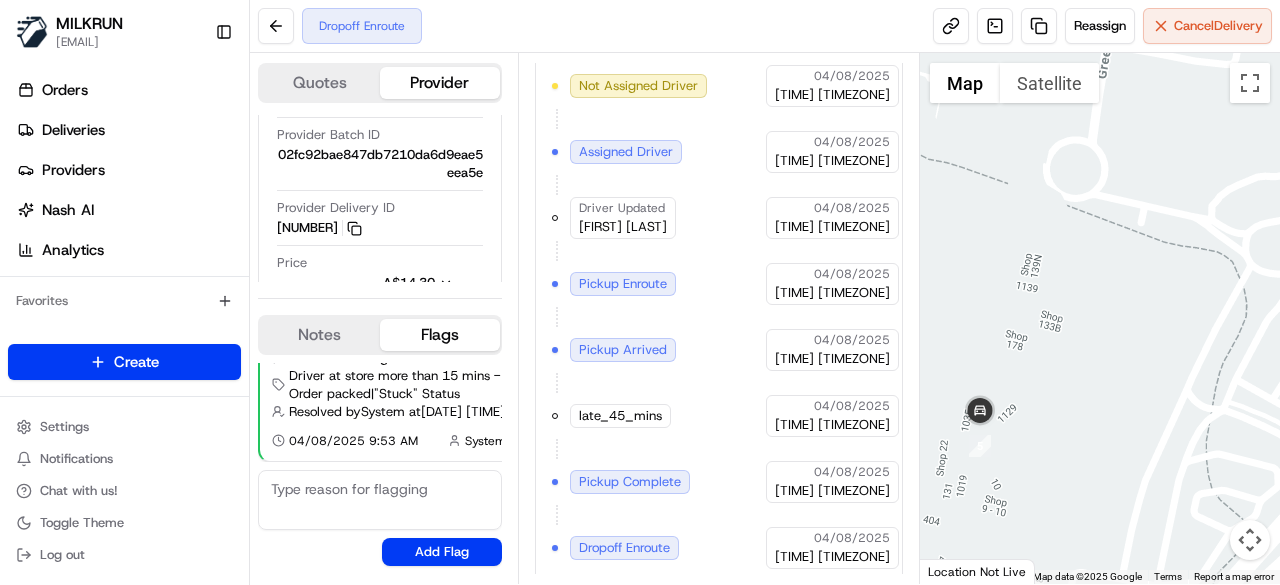 drag, startPoint x: 1033, startPoint y: 412, endPoint x: 1056, endPoint y: 397, distance: 27.45906 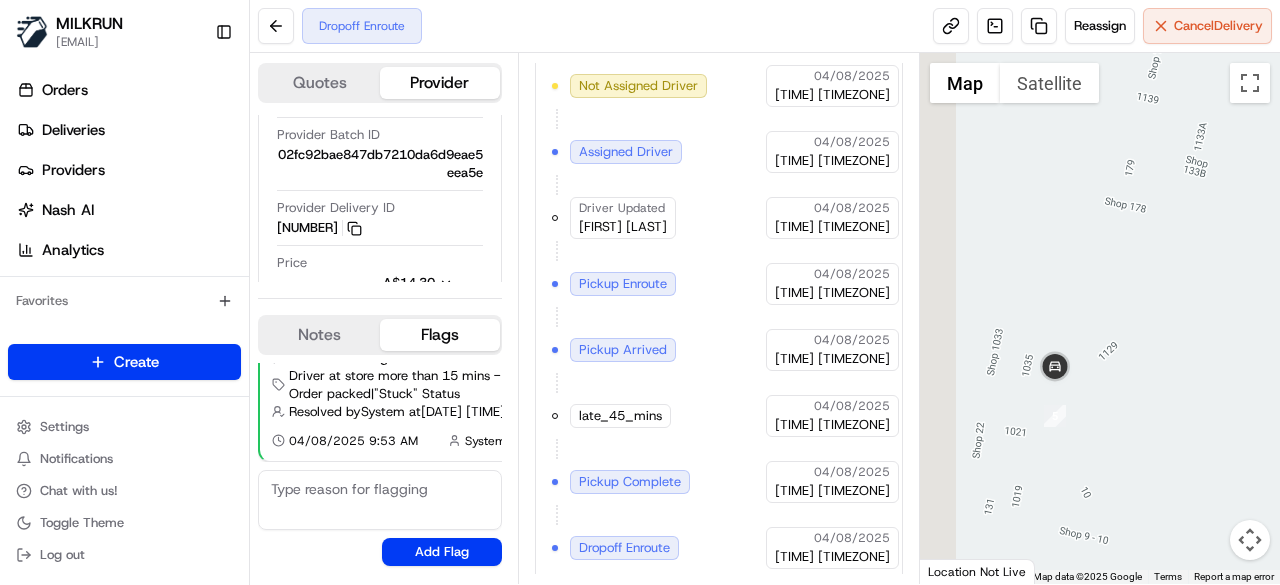 drag, startPoint x: 1010, startPoint y: 446, endPoint x: 1124, endPoint y: 426, distance: 115.74109 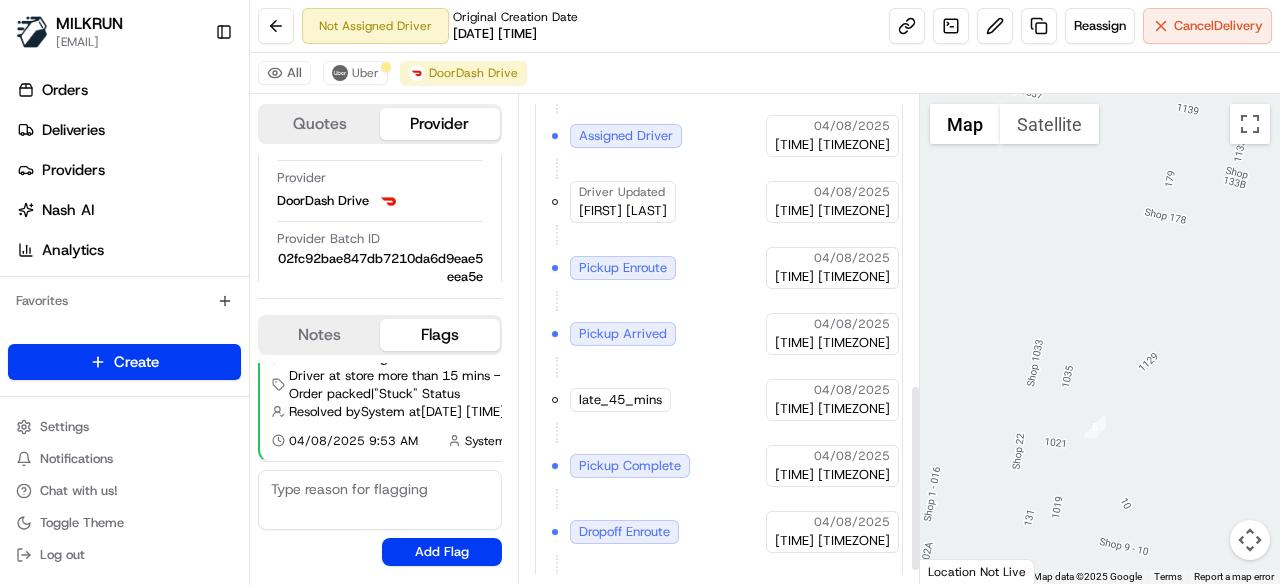 scroll, scrollTop: 789, scrollLeft: 0, axis: vertical 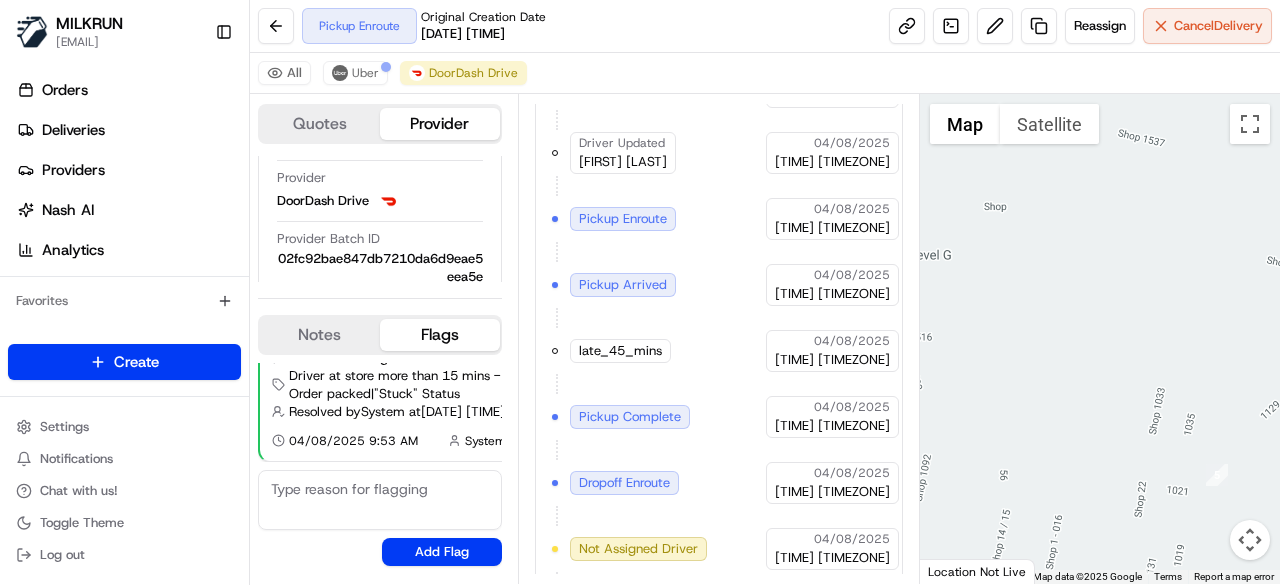 drag, startPoint x: 1014, startPoint y: 331, endPoint x: 1141, endPoint y: 379, distance: 135.76819 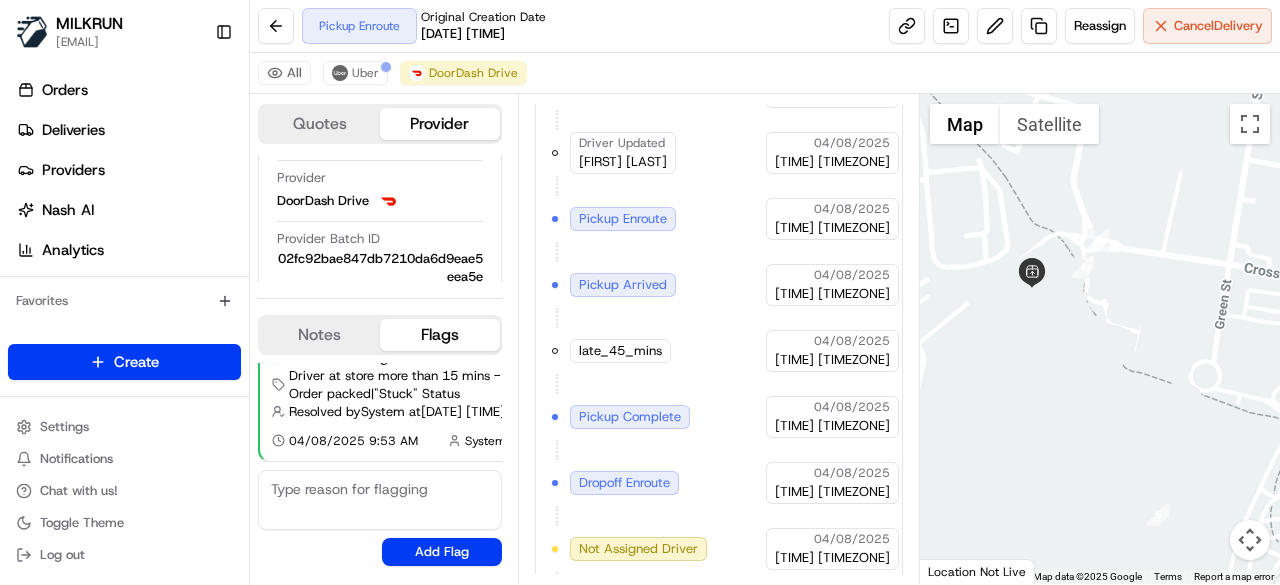 drag, startPoint x: 990, startPoint y: 220, endPoint x: 1015, endPoint y: 337, distance: 119.64113 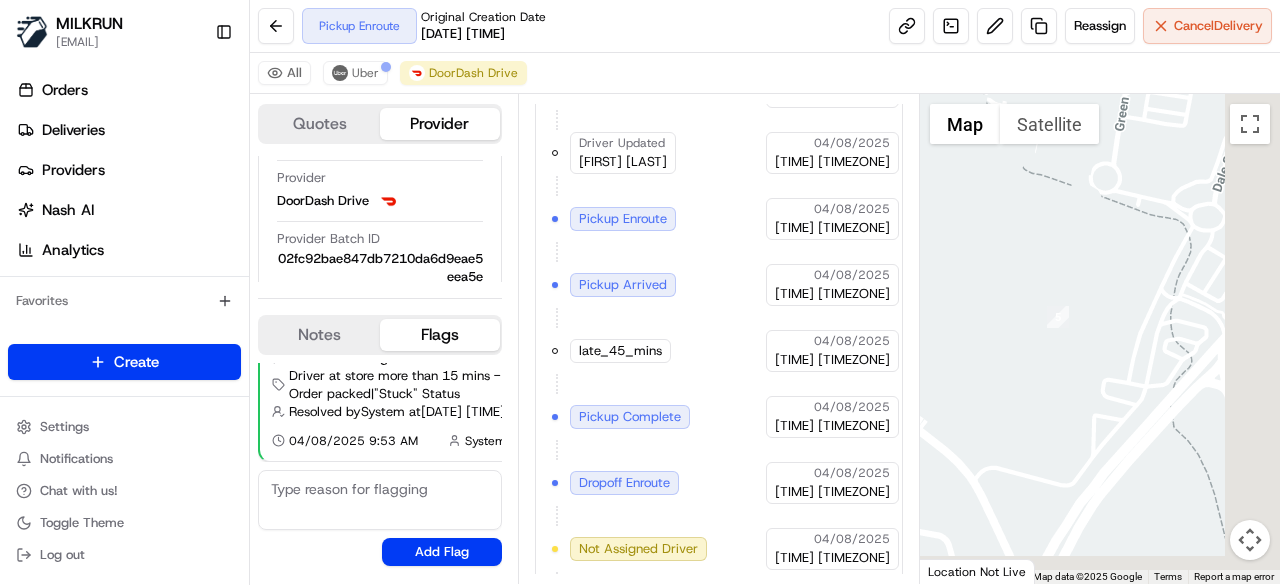 drag, startPoint x: 1151, startPoint y: 366, endPoint x: 1092, endPoint y: 193, distance: 182.78403 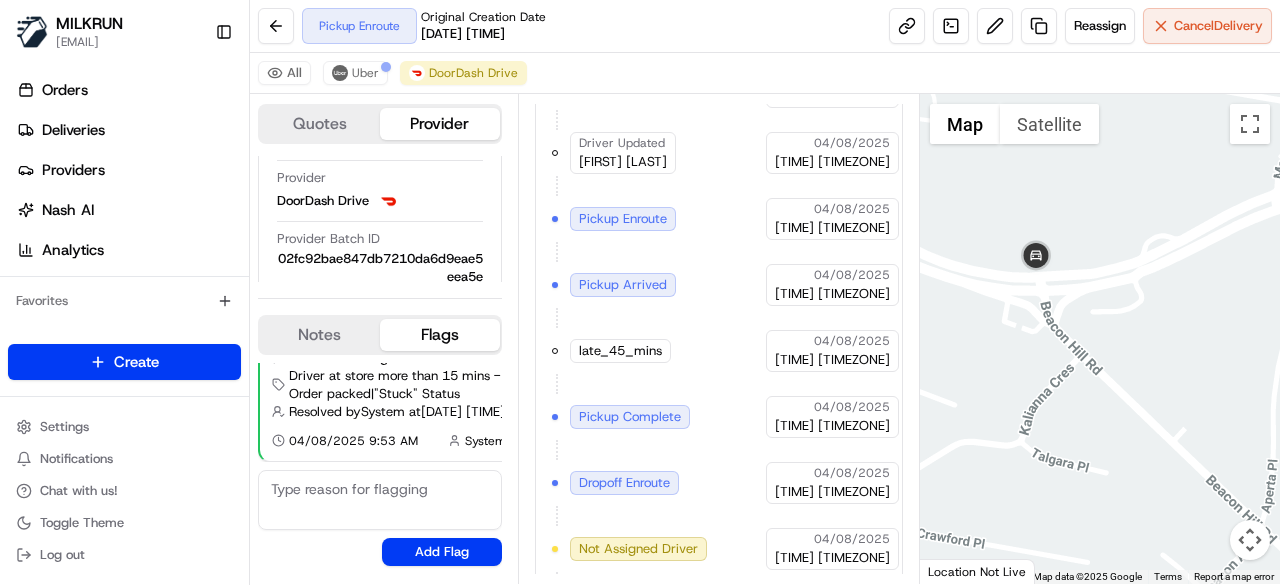 drag, startPoint x: 1076, startPoint y: 285, endPoint x: 1108, endPoint y: 285, distance: 32 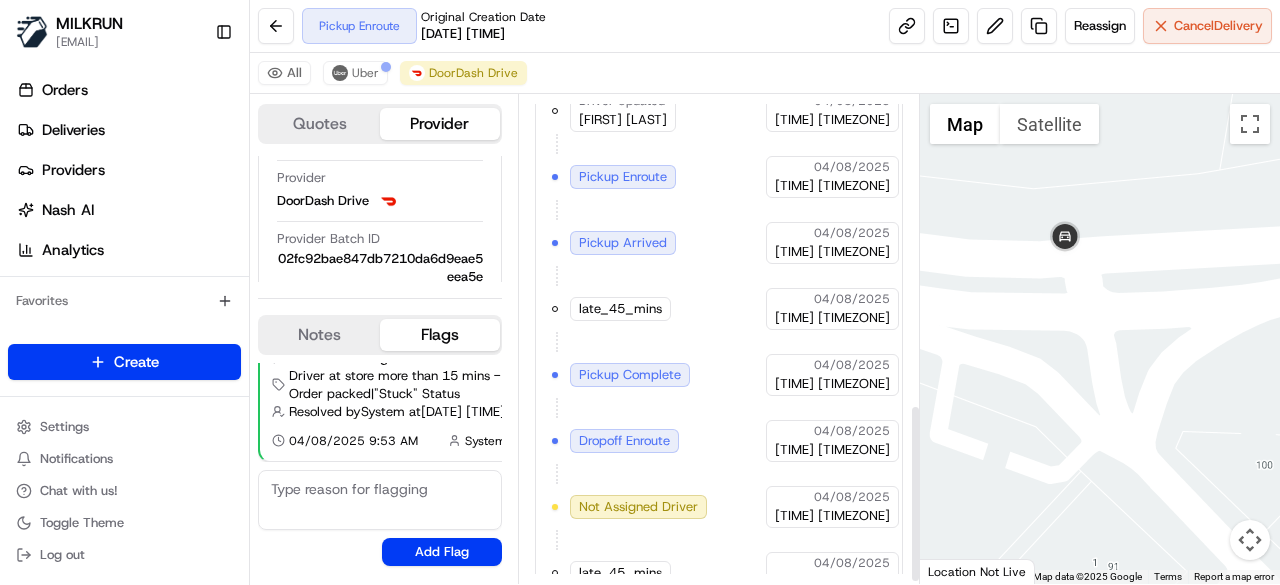 scroll, scrollTop: 854, scrollLeft: 0, axis: vertical 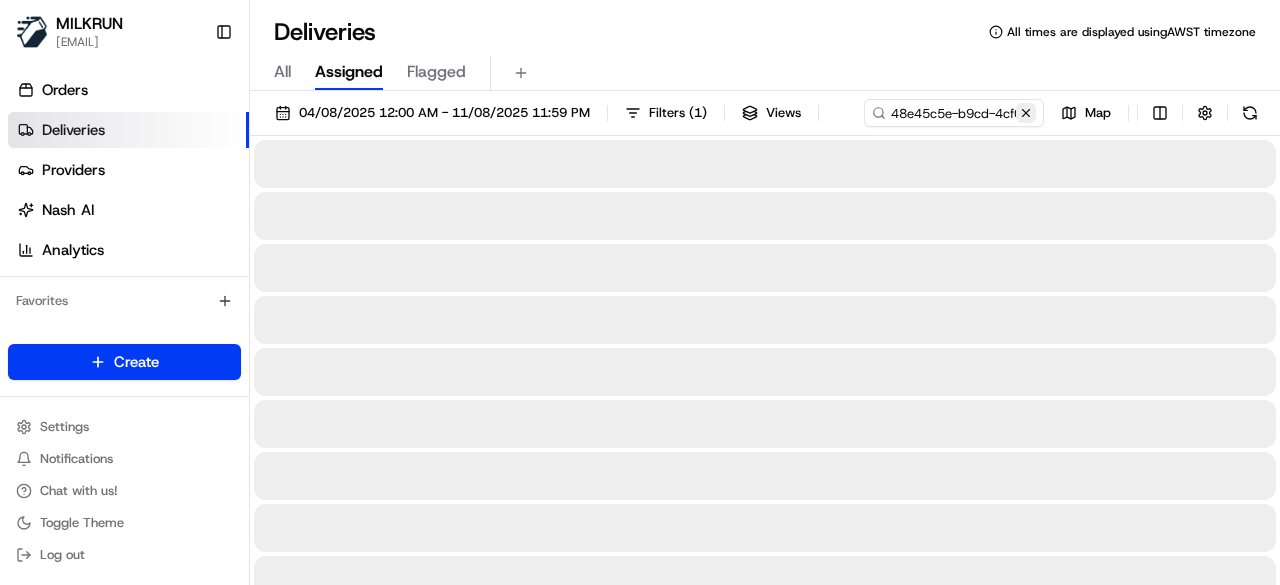 click at bounding box center [1026, 113] 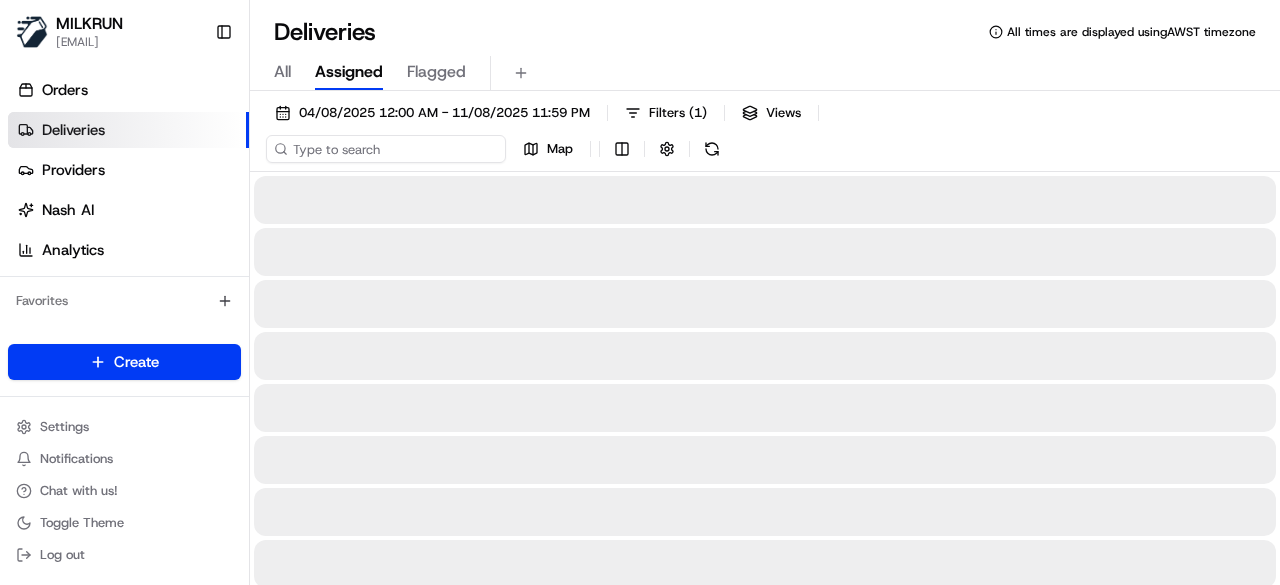 click on "[DATE] [TIME] - [DATE] [TIME] Filters ( 1 ) Views Map" at bounding box center (765, 135) 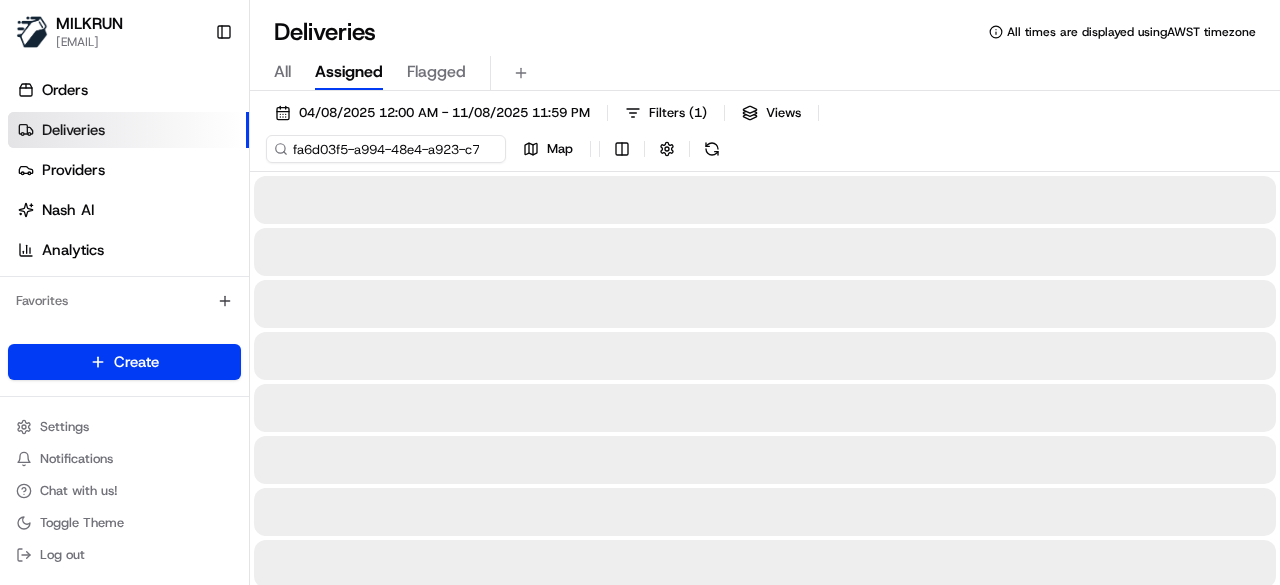 scroll, scrollTop: 0, scrollLeft: 81, axis: horizontal 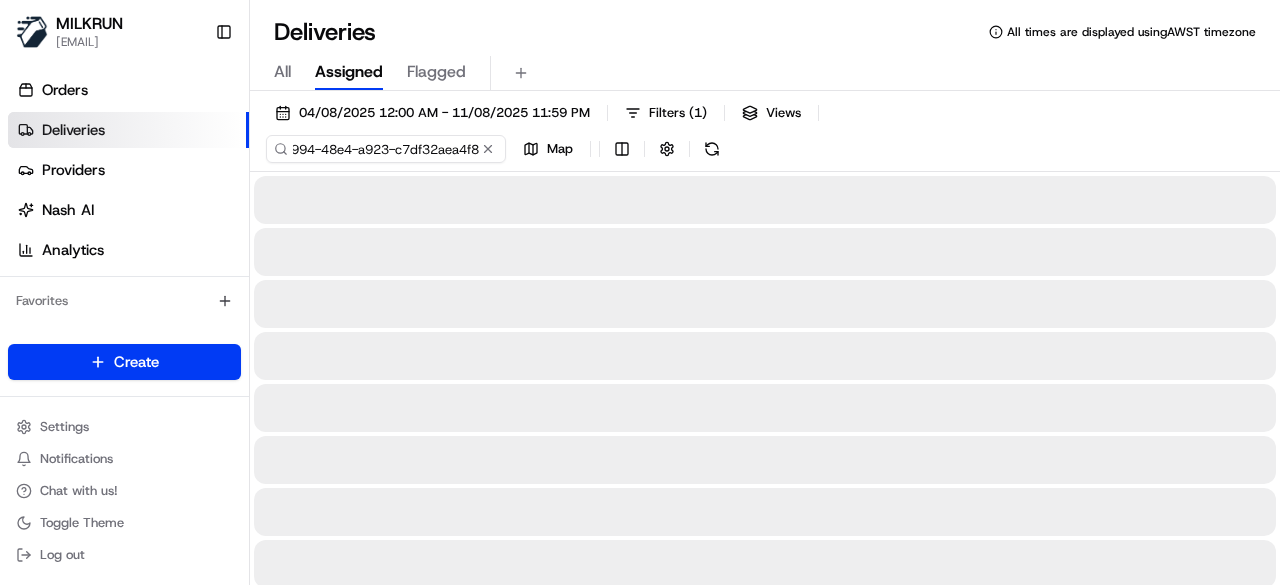 type on "fa6d03f5-a994-48e4-a923-c7df32aea4f8" 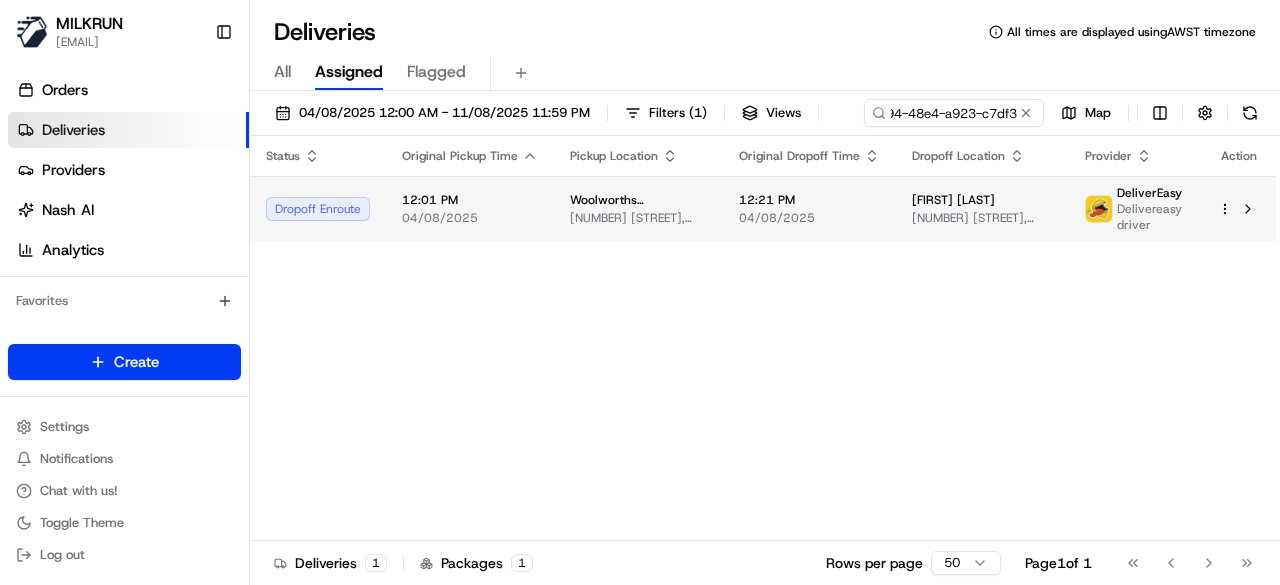 scroll, scrollTop: 0, scrollLeft: 0, axis: both 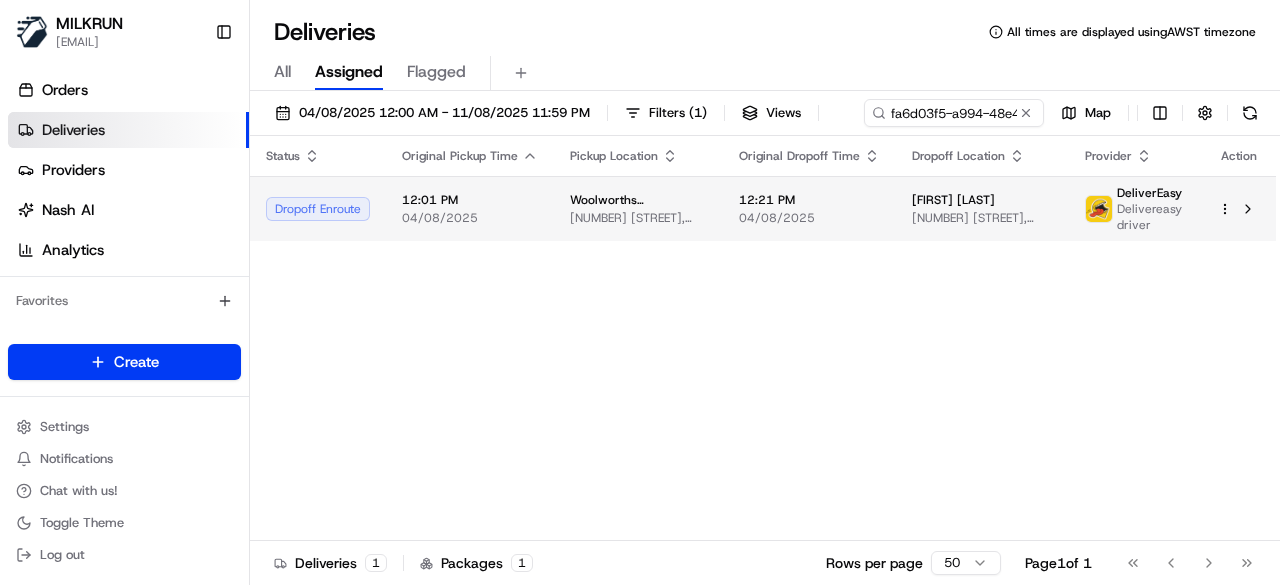 click on "Status Original Pickup Time Pickup Location Original Dropoff Time Dropoff Location Provider Action Dropoff Enroute [TIME] [DATE] [NUMBER] [STREET], [CITY], [STATE] [POSTAL_CODE], [COUNTRY] [TIME] [DATE] [FIRST] [LAST] [NUMBER] [STREET], [CITY], [STATE] [POSTAL_CODE], [COUNTRY] DeliverEasy Delivereasy driver" at bounding box center [763, 338] 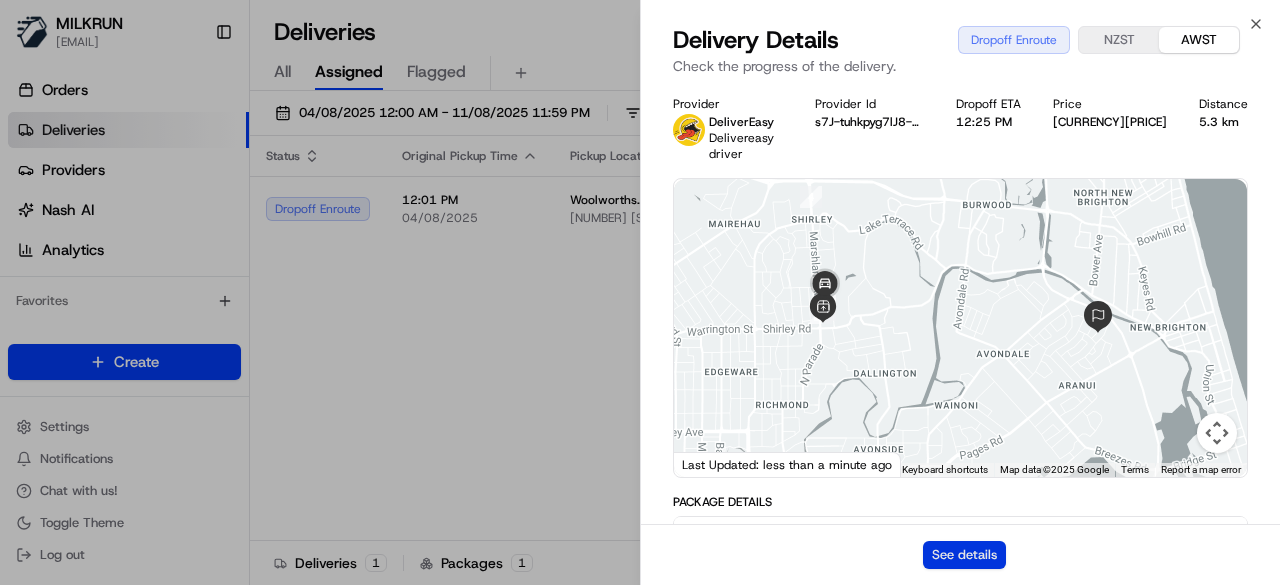 click on "See details" at bounding box center [964, 555] 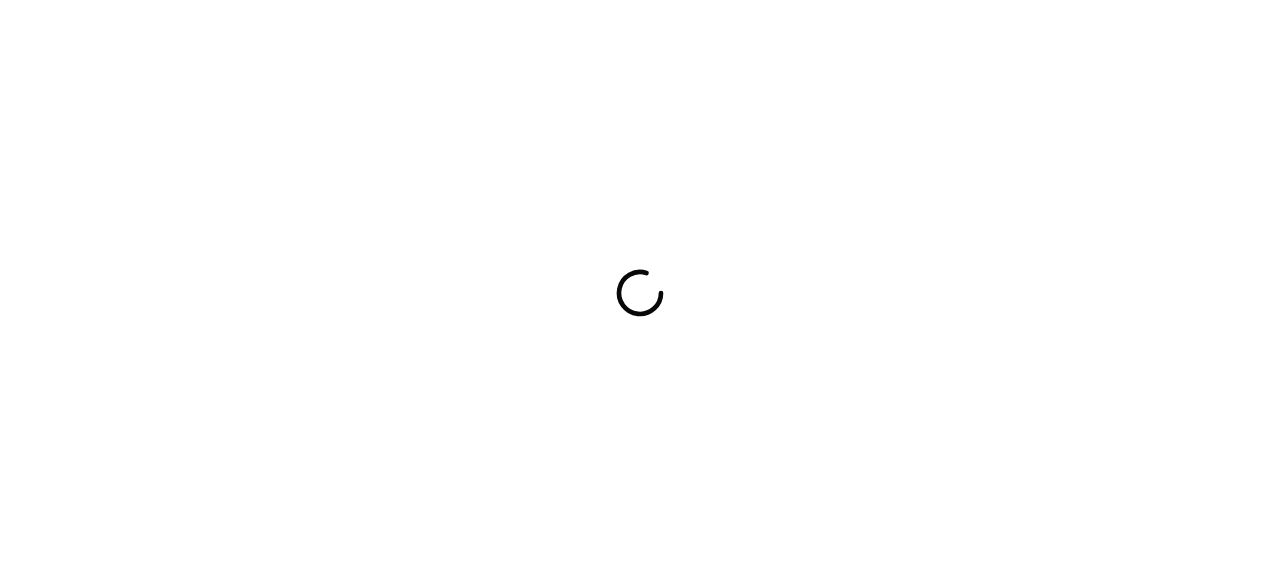 scroll, scrollTop: 0, scrollLeft: 0, axis: both 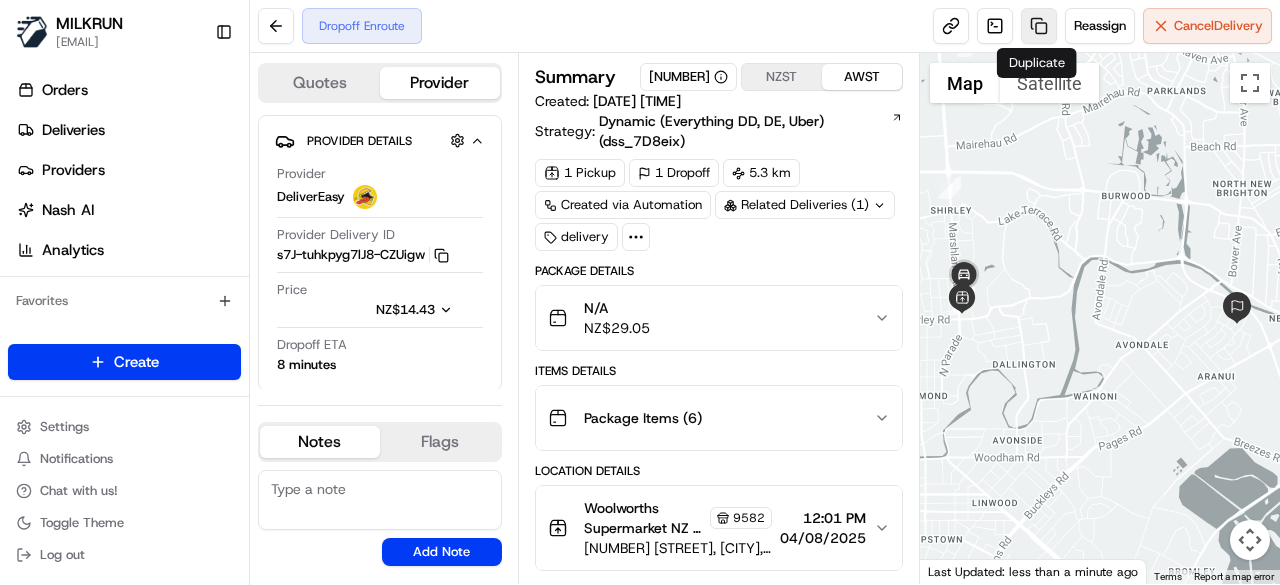 click at bounding box center (1039, 26) 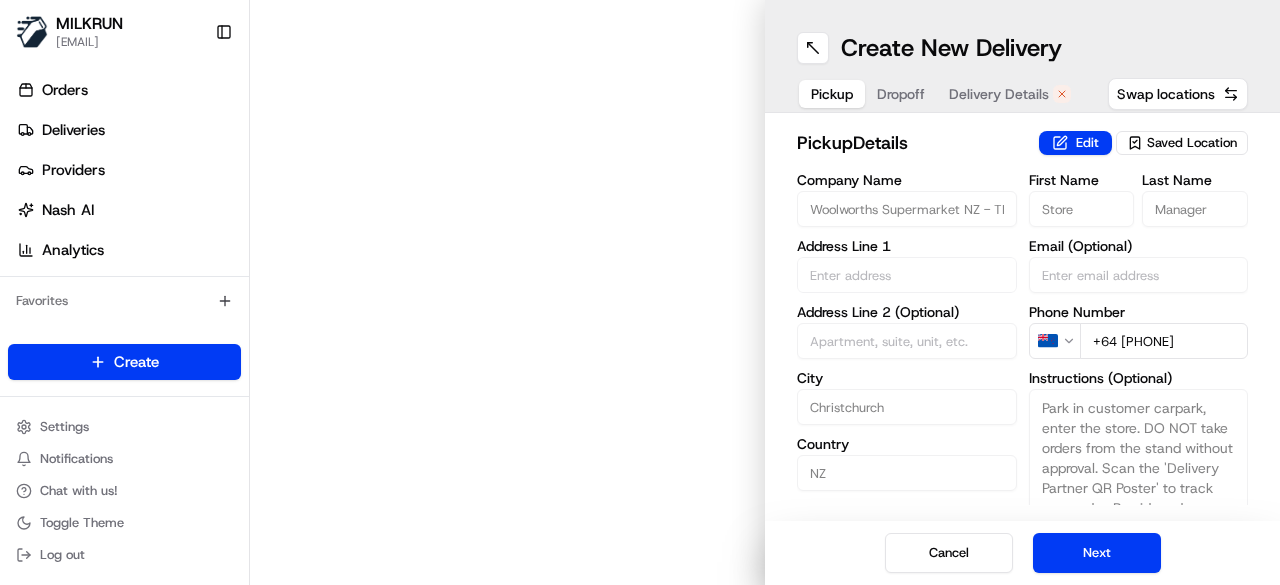 type on "18 Marshland Rd" 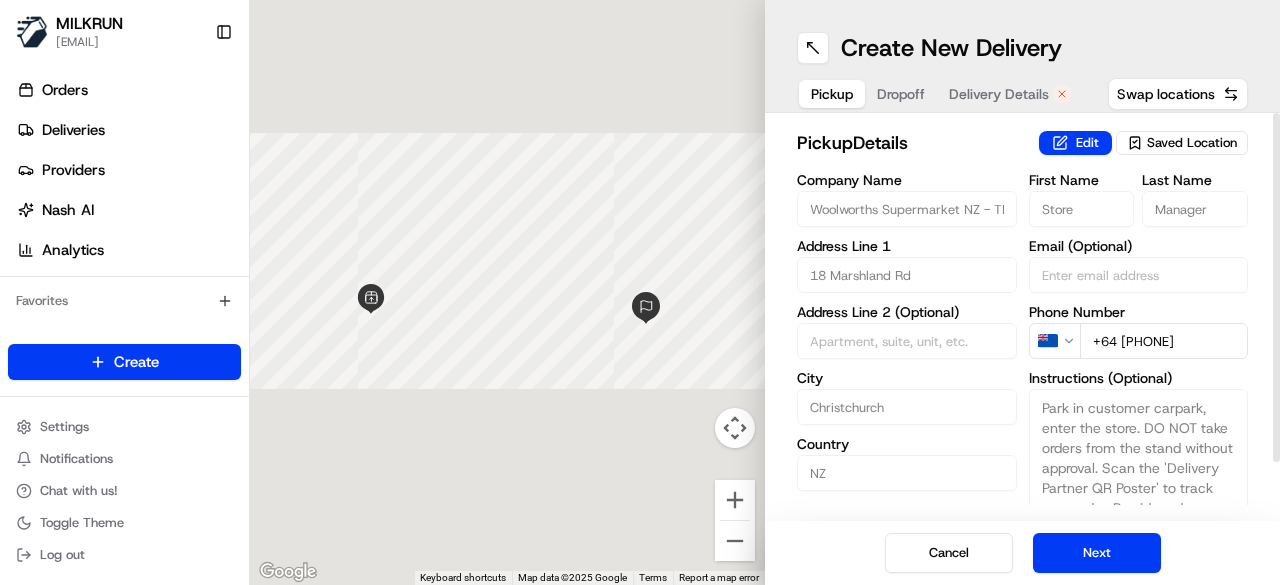 click on "Delivery Details" at bounding box center [1010, 94] 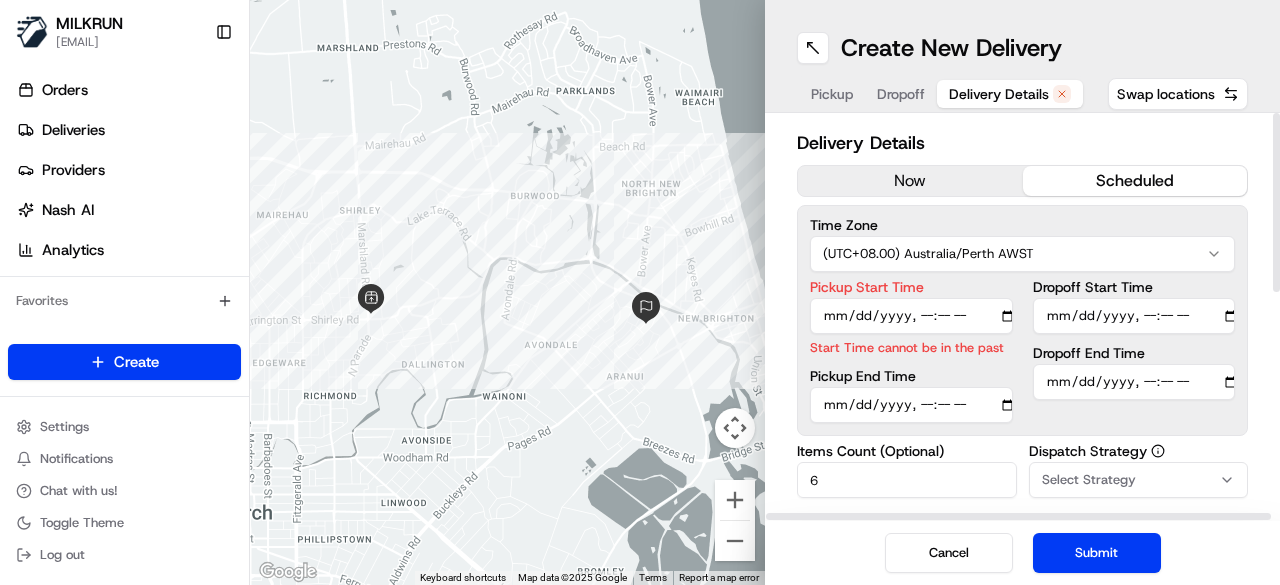 click on "now" at bounding box center [910, 181] 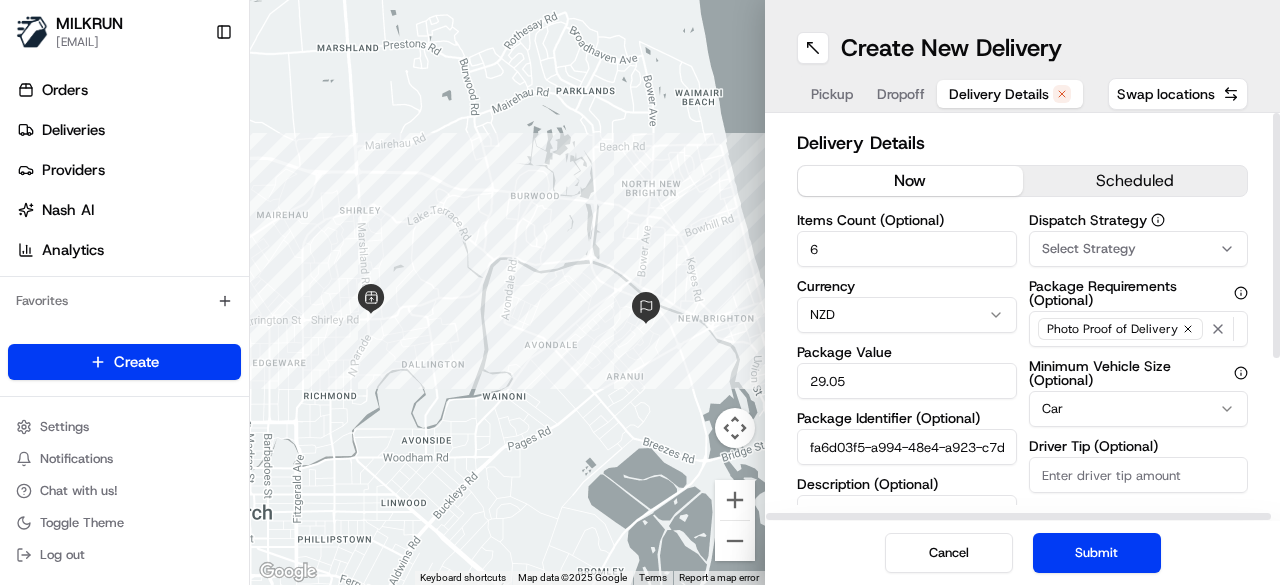 click on "Submit" at bounding box center (1097, 553) 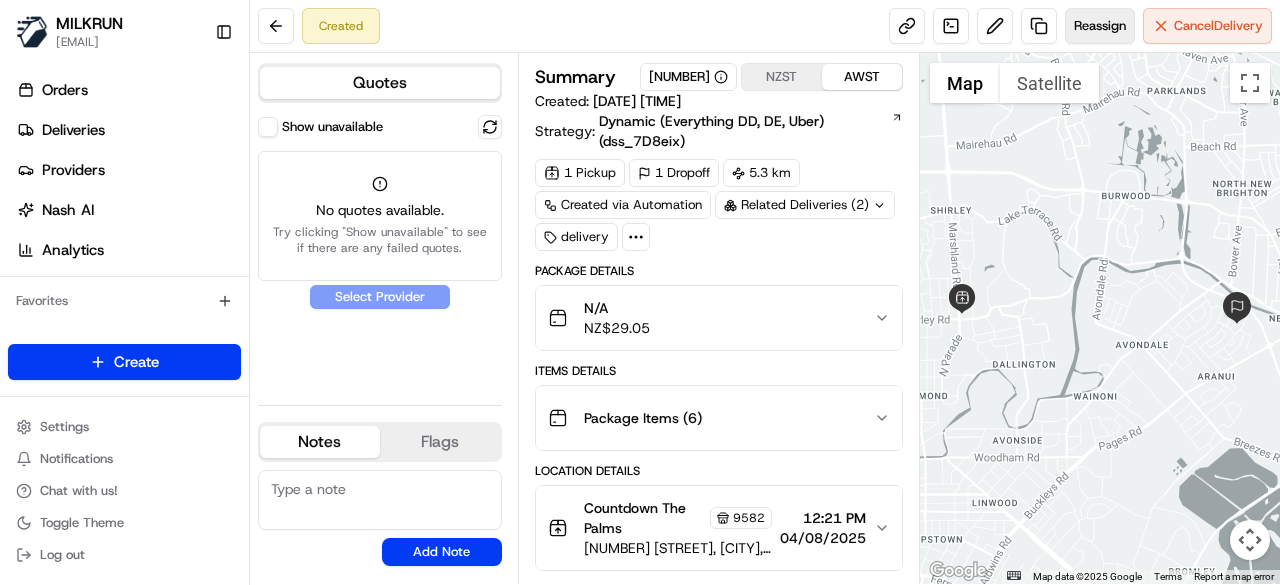 click on "Reassign" at bounding box center (1100, 26) 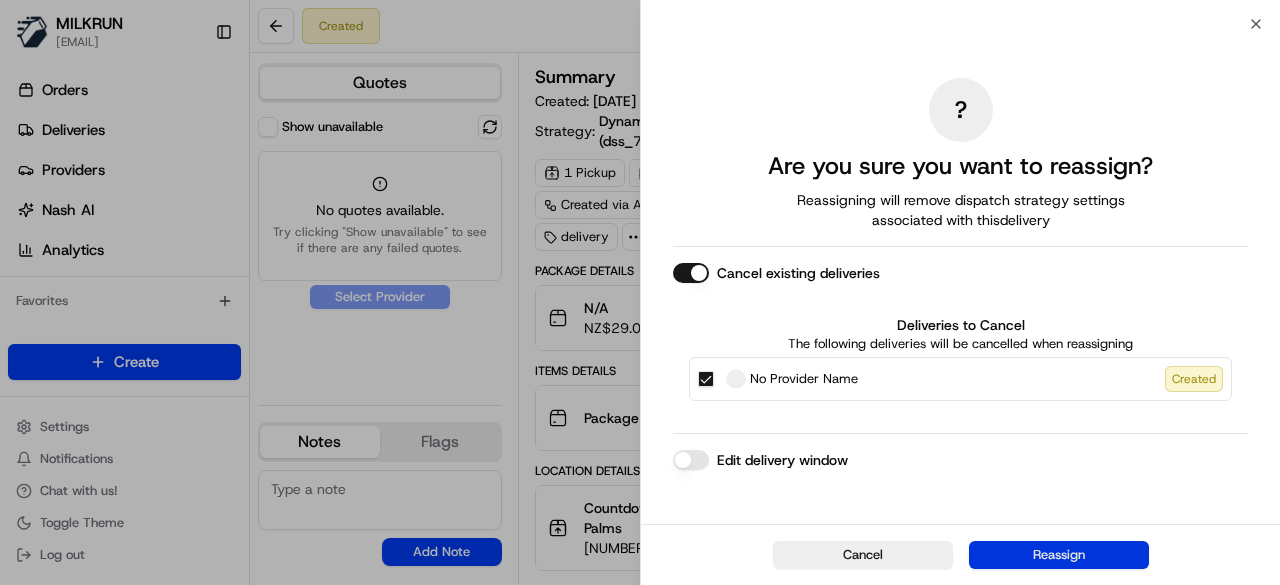 click on "Reassign" at bounding box center (1059, 555) 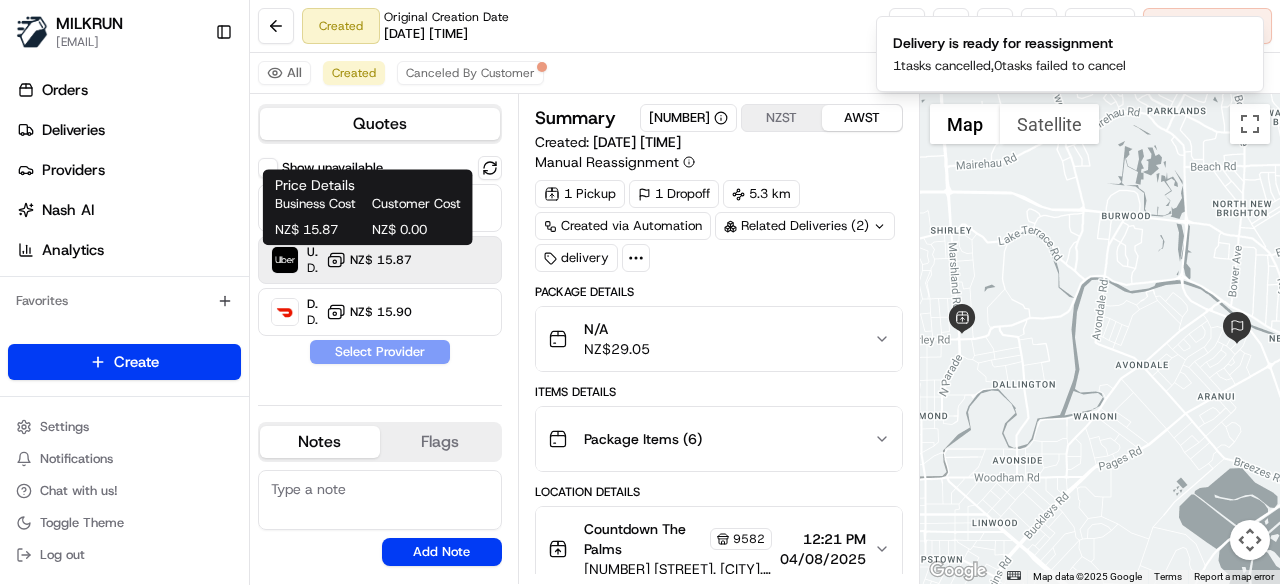click on "NZ$   15.87" at bounding box center [381, 260] 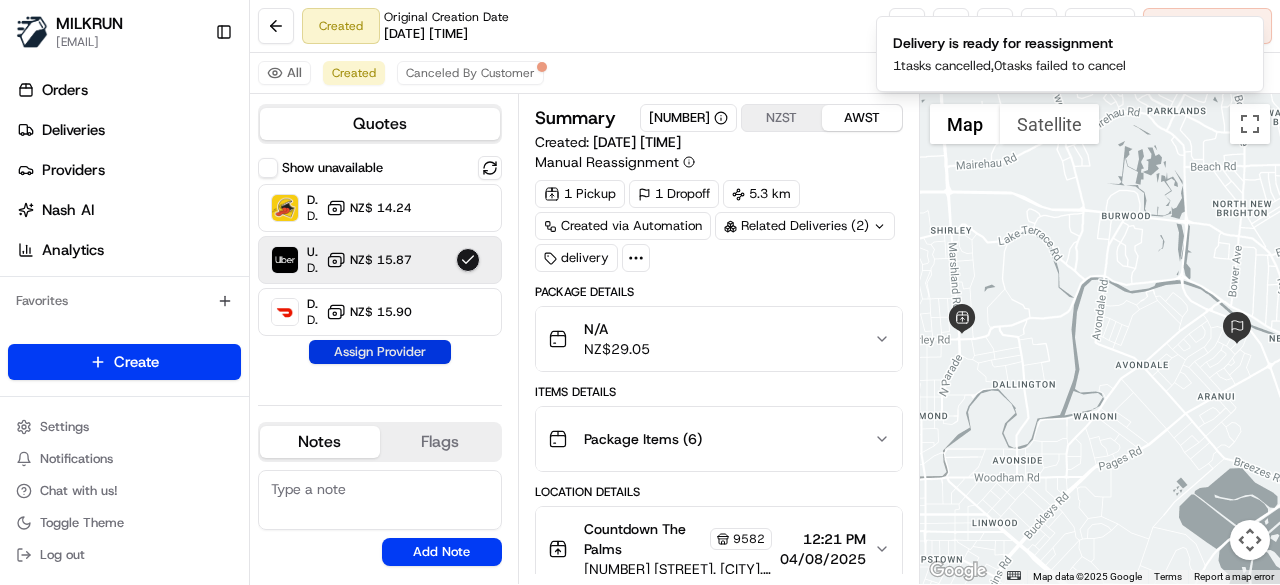 click on "Assign Provider" at bounding box center [380, 352] 